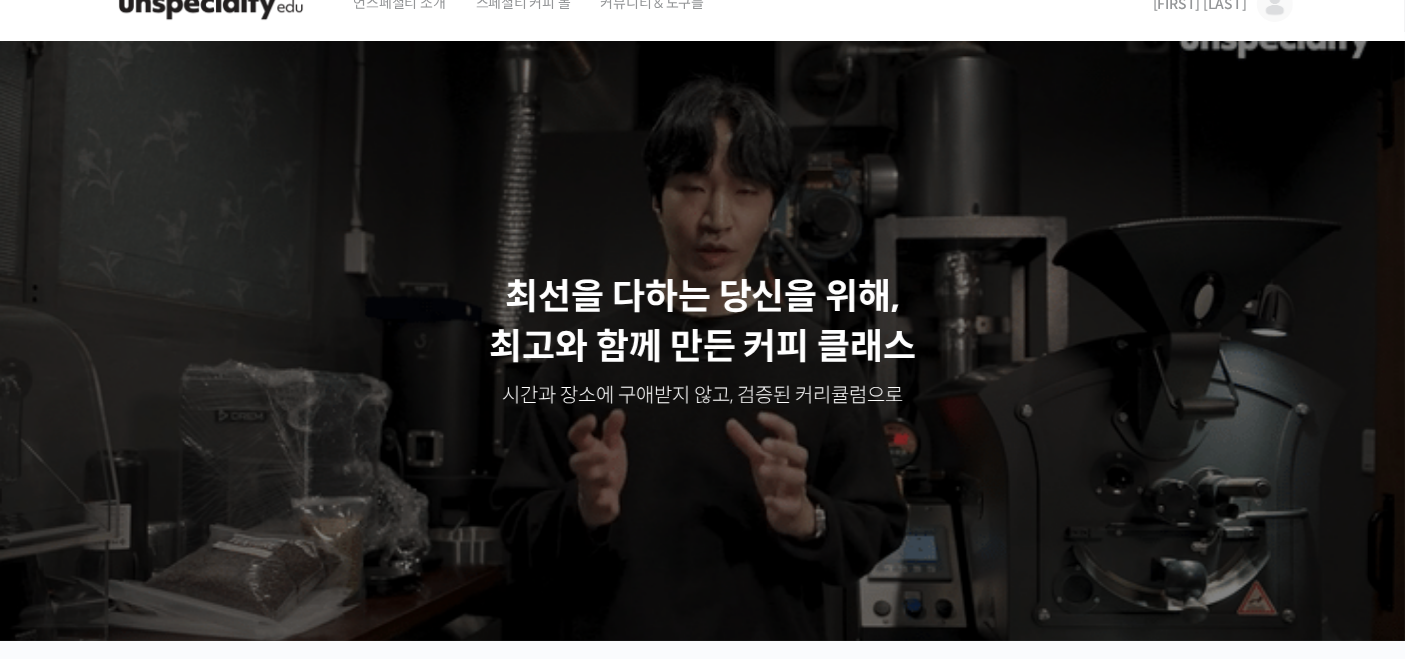 scroll, scrollTop: 0, scrollLeft: 0, axis: both 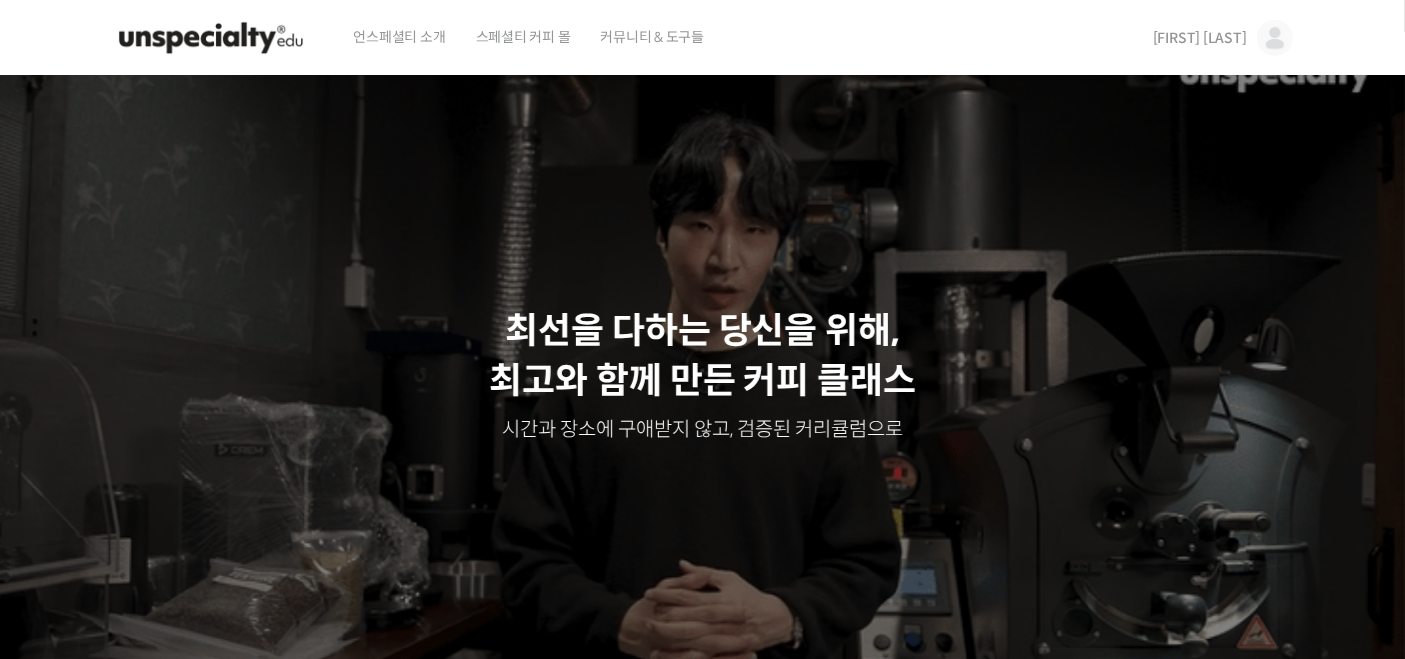 click at bounding box center [1275, 38] 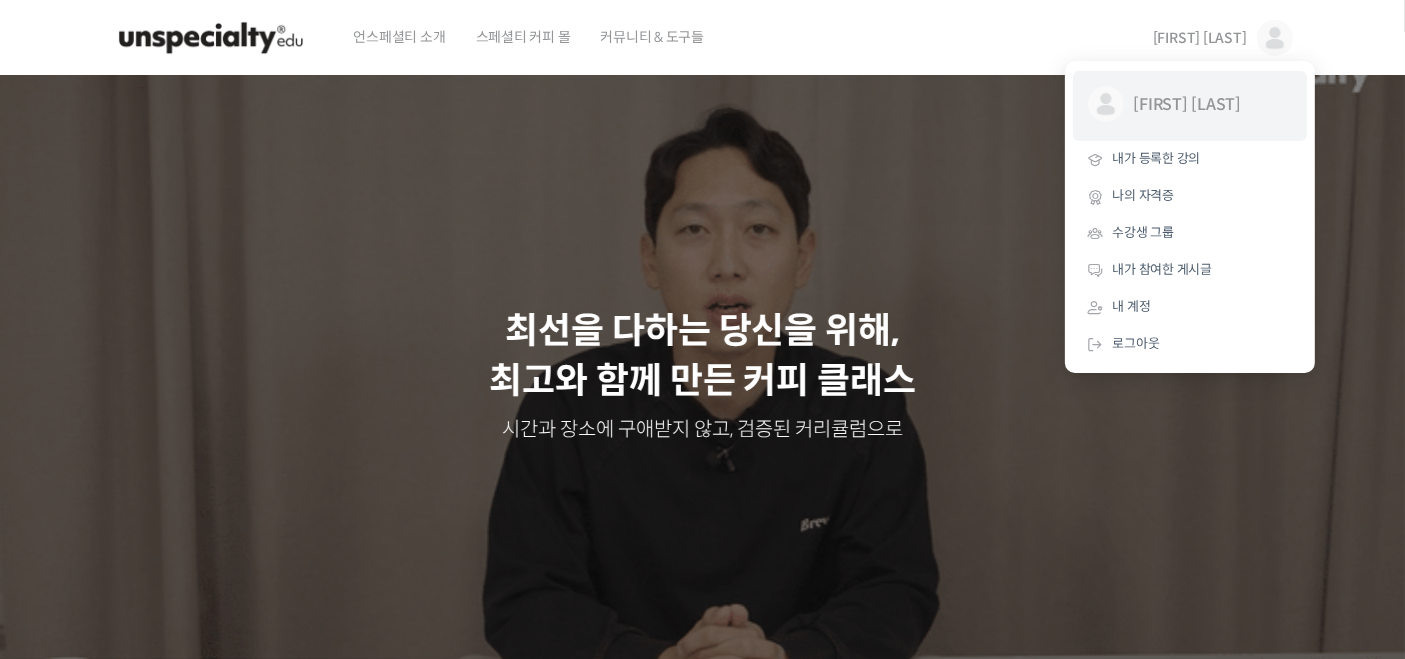 click on "[FIRST] [LAST]" at bounding box center [1208, 105] 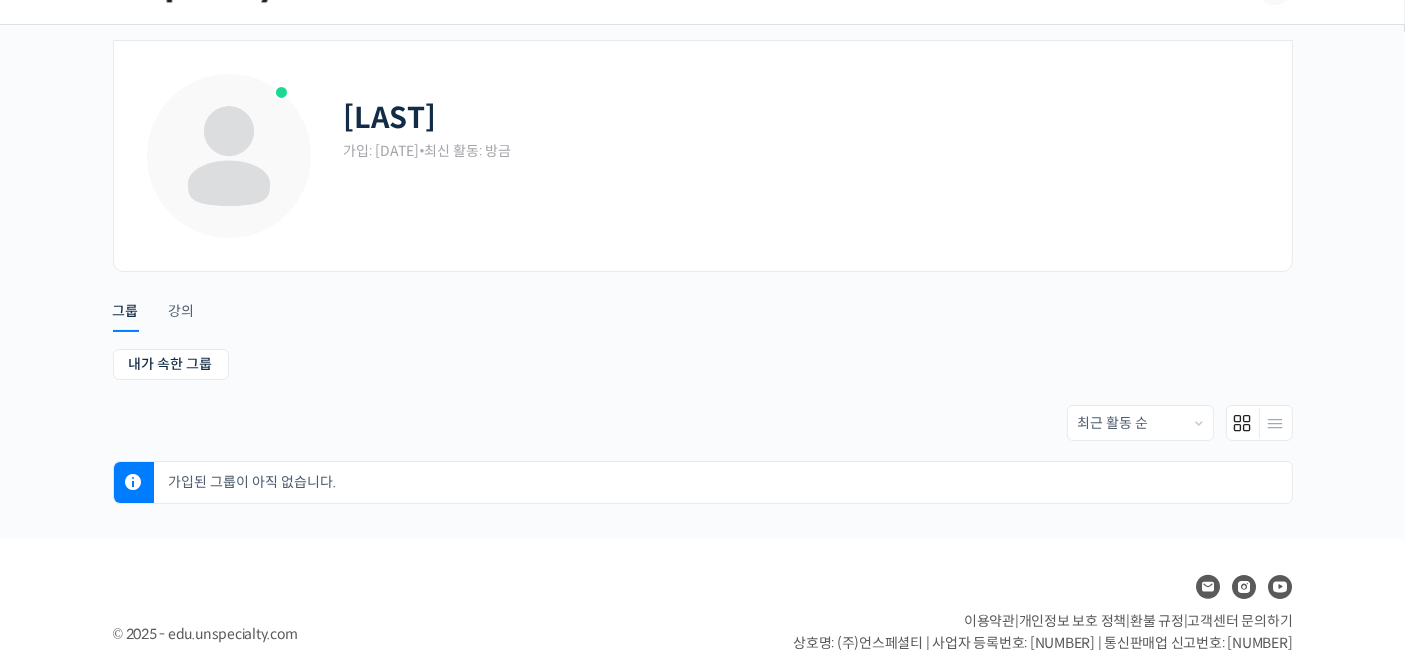 scroll, scrollTop: 0, scrollLeft: 0, axis: both 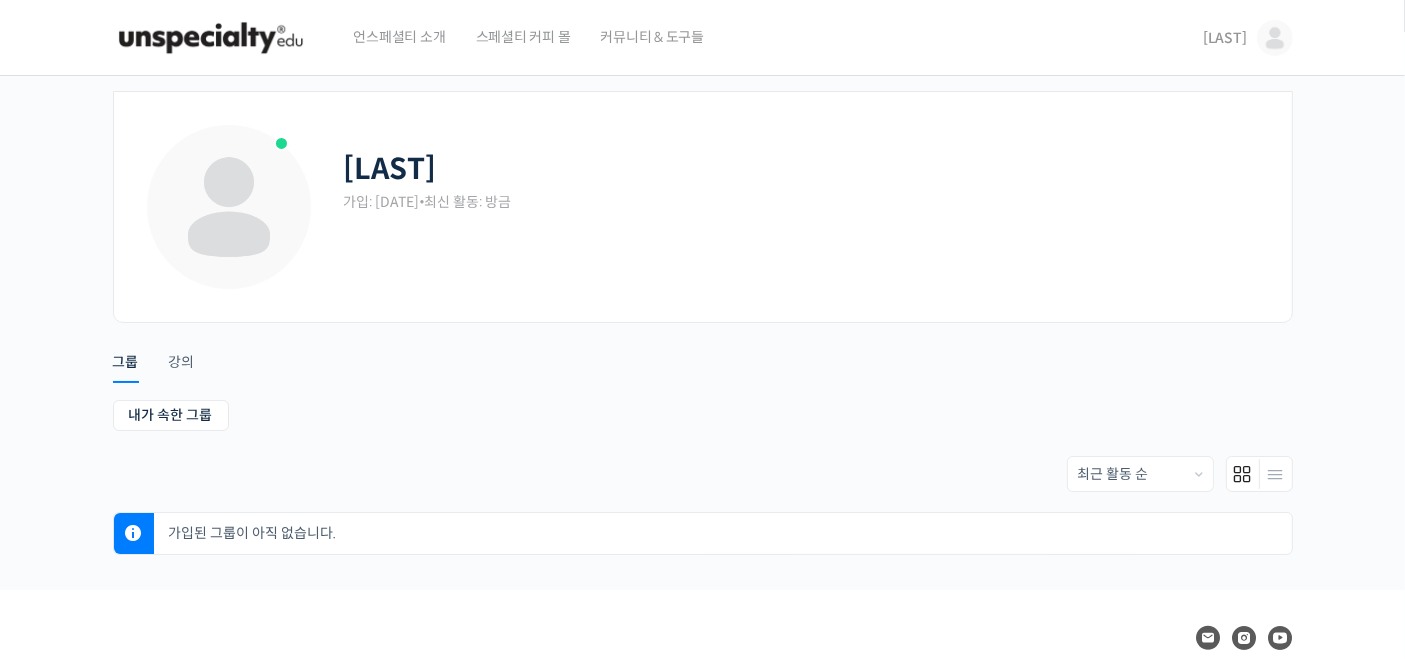 click on "[LAST]" at bounding box center [1248, 38] 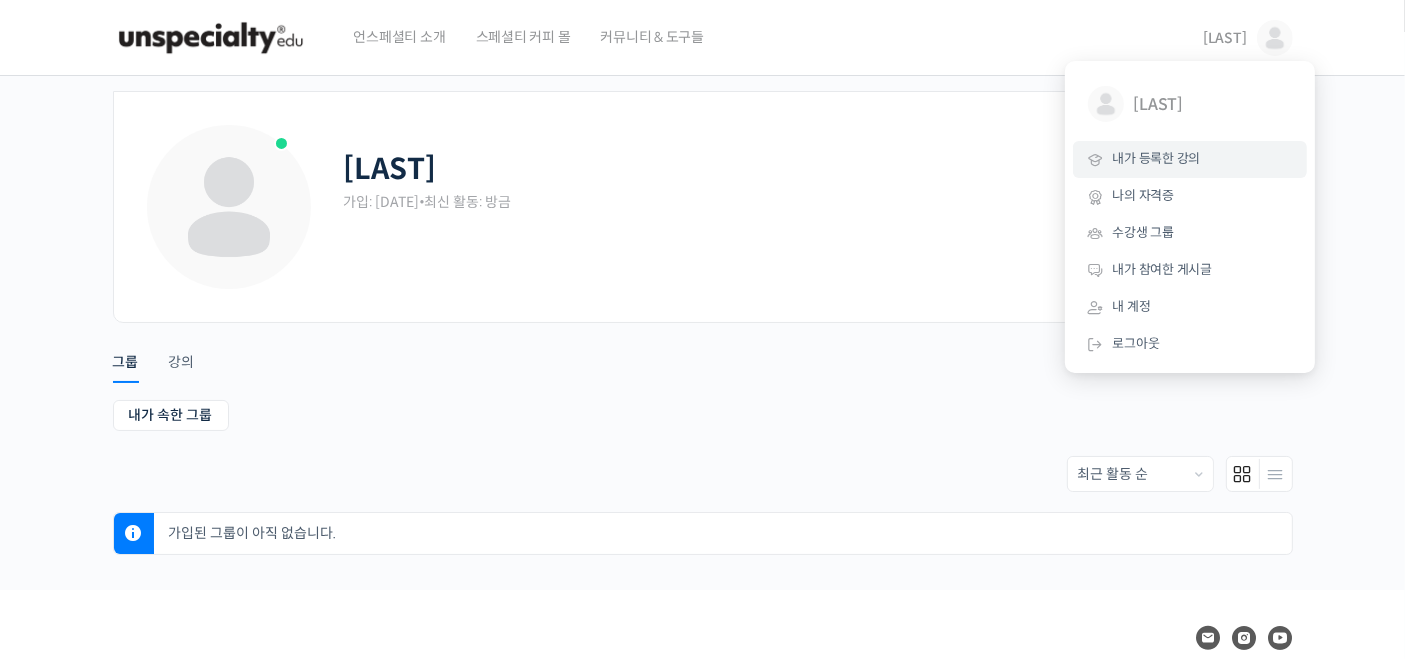 click on "내가 등록한 강의" at bounding box center [1157, 158] 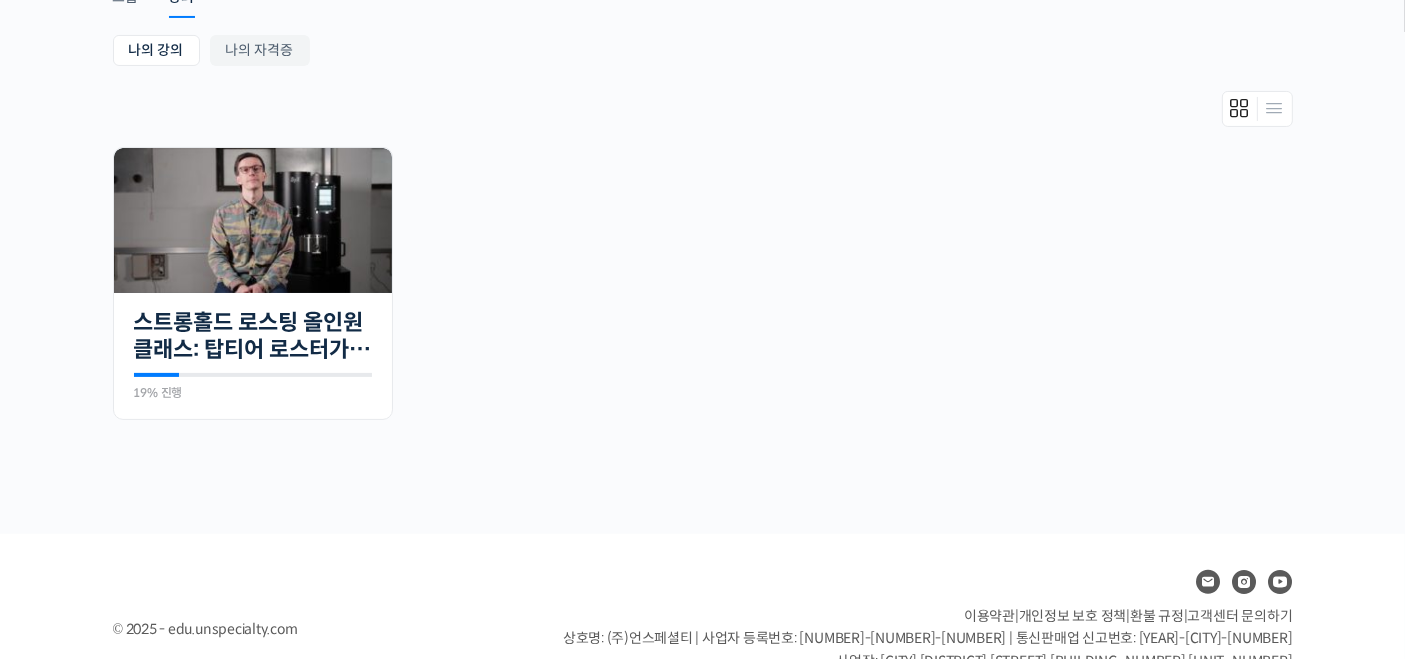 scroll, scrollTop: 428, scrollLeft: 0, axis: vertical 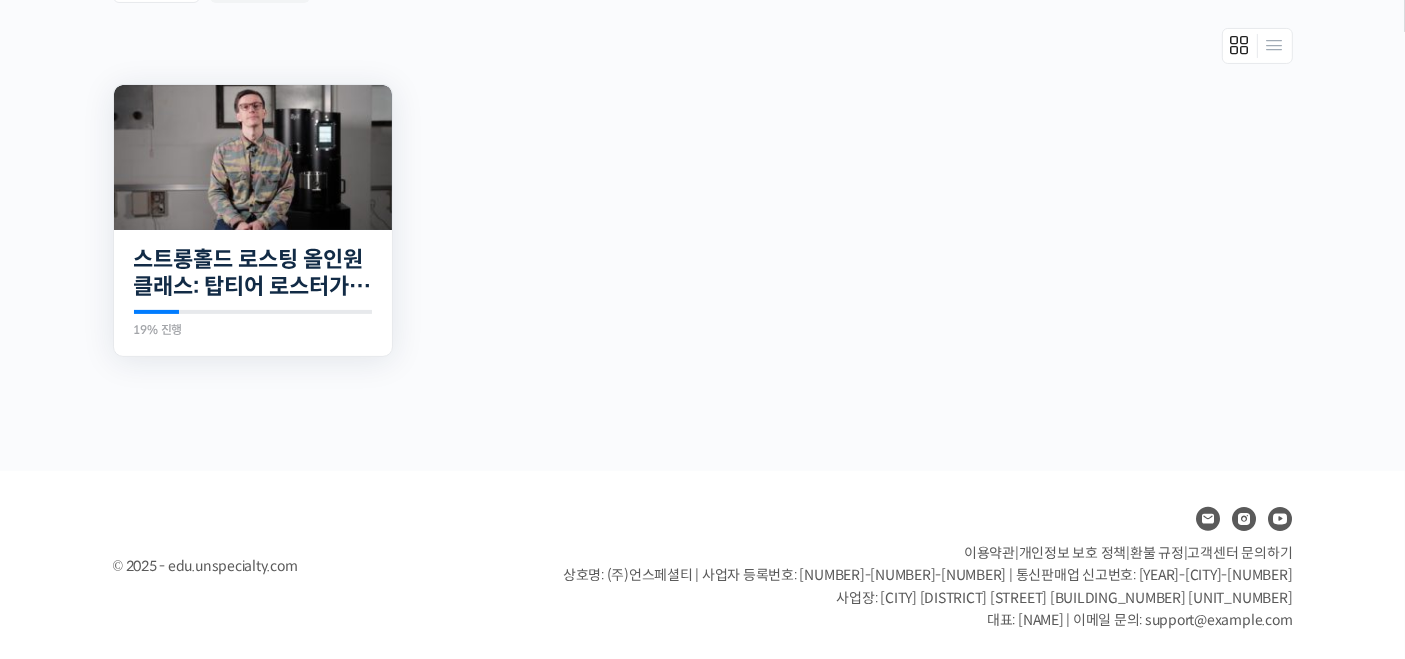 click at bounding box center [253, 157] 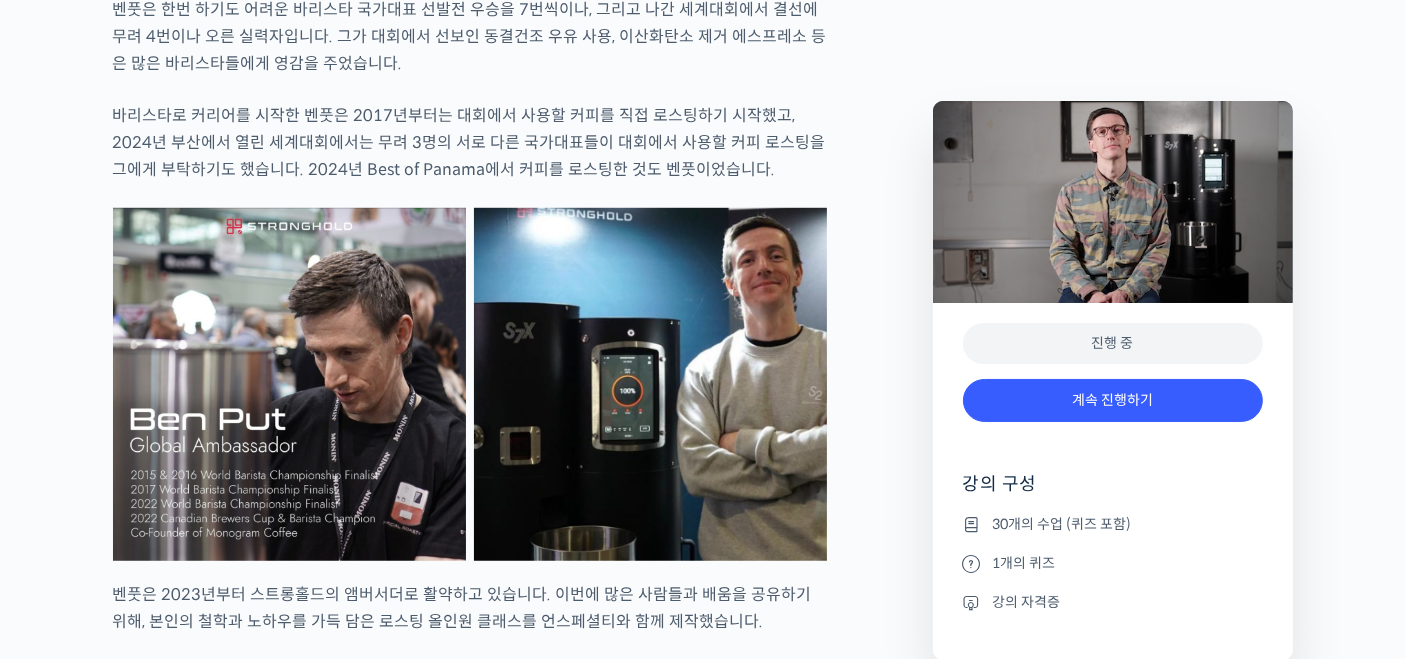 scroll, scrollTop: 1222, scrollLeft: 0, axis: vertical 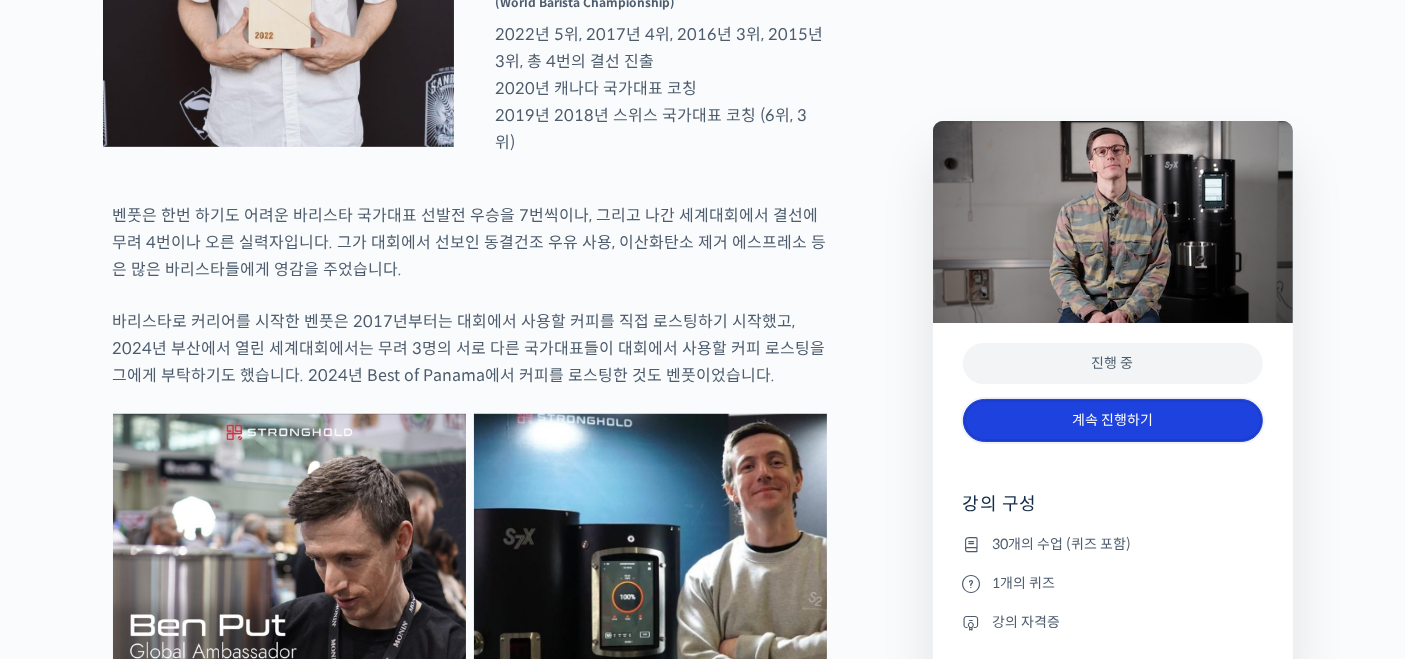 click on "계속 진행하기" at bounding box center [1113, 420] 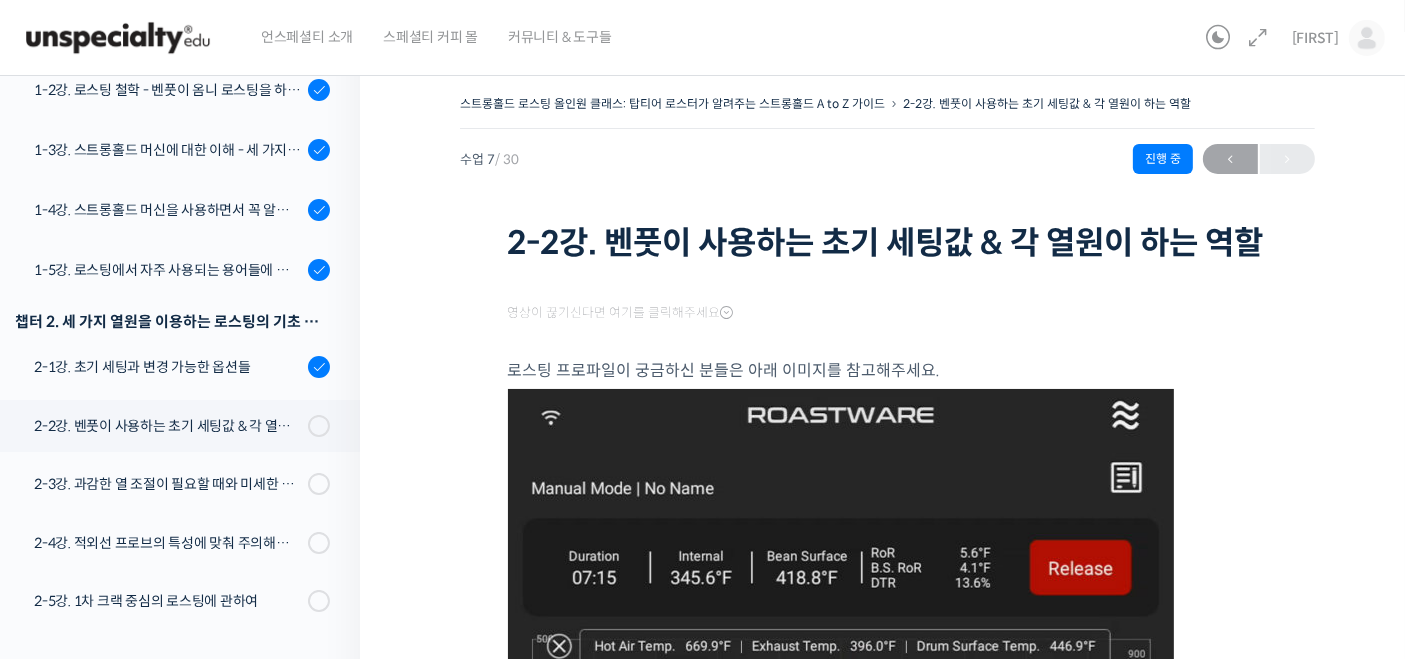 scroll, scrollTop: 0, scrollLeft: 0, axis: both 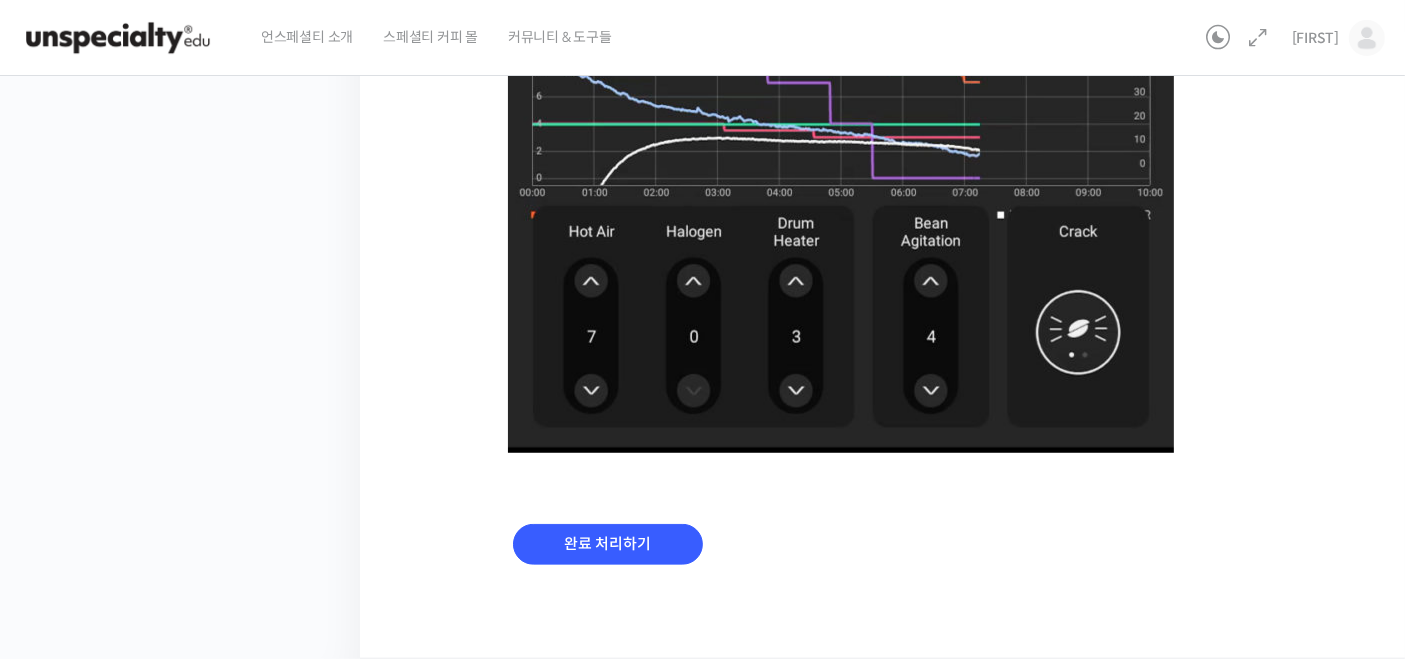 drag, startPoint x: 955, startPoint y: 489, endPoint x: 820, endPoint y: 569, distance: 156.92355 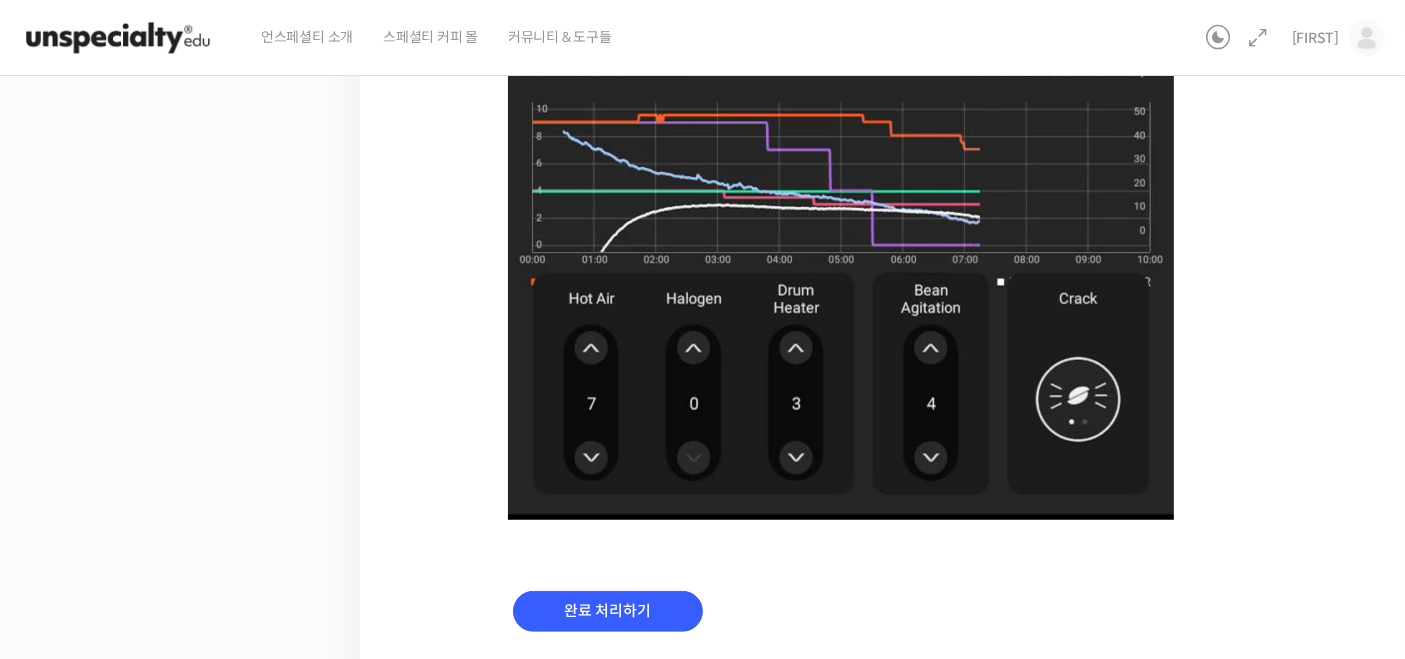scroll, scrollTop: 1442, scrollLeft: 0, axis: vertical 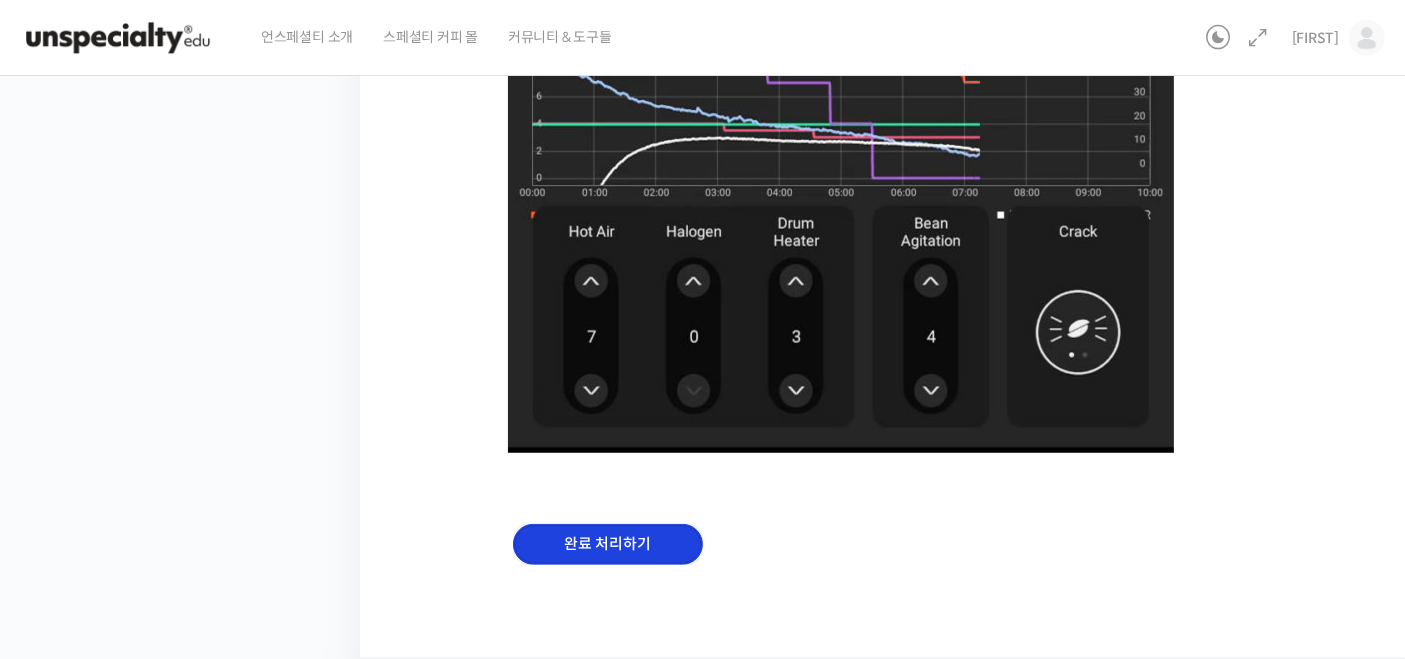 click on "완료 처리하기" at bounding box center (608, 544) 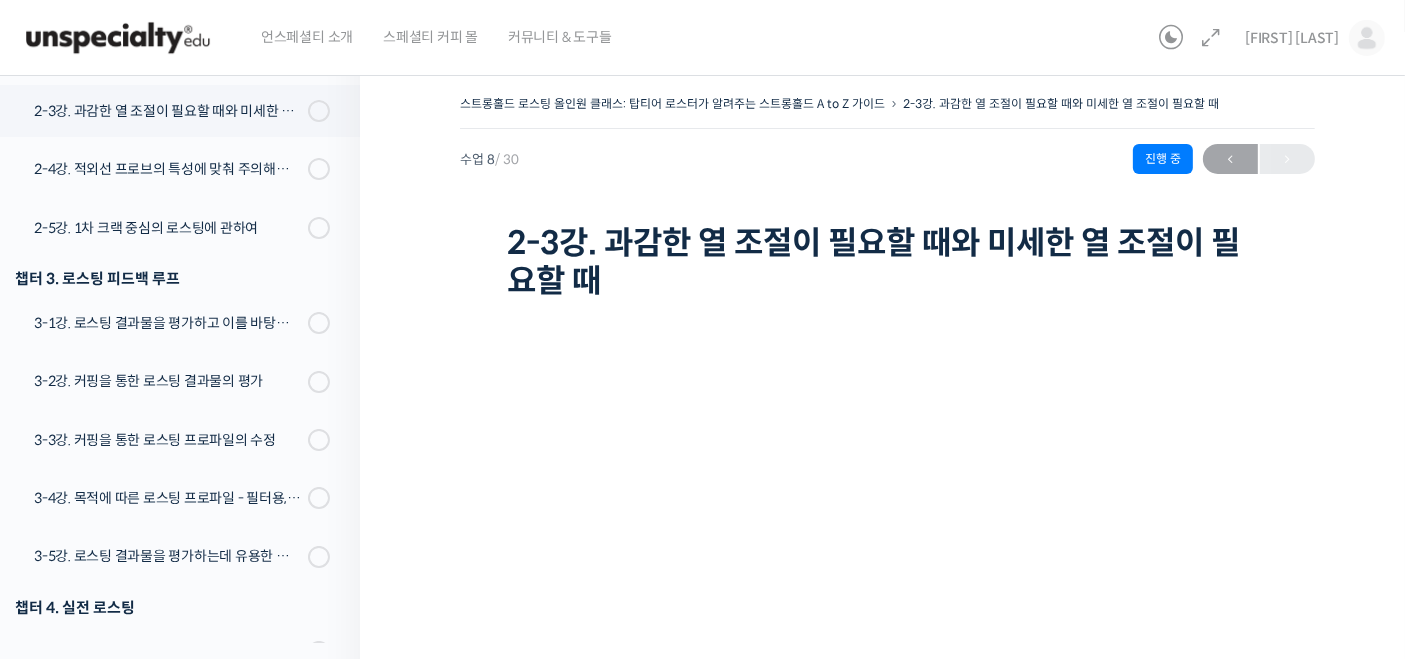scroll, scrollTop: 0, scrollLeft: 0, axis: both 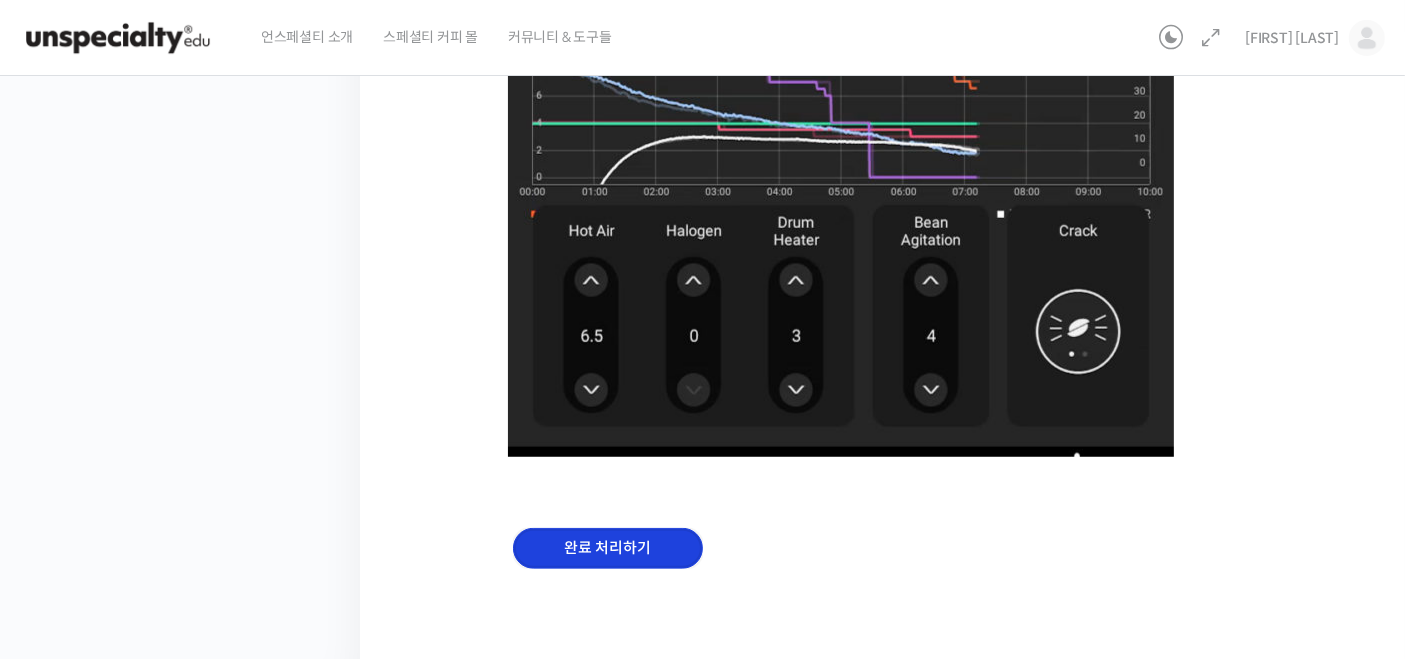 click on "완료 처리하기" at bounding box center (608, 548) 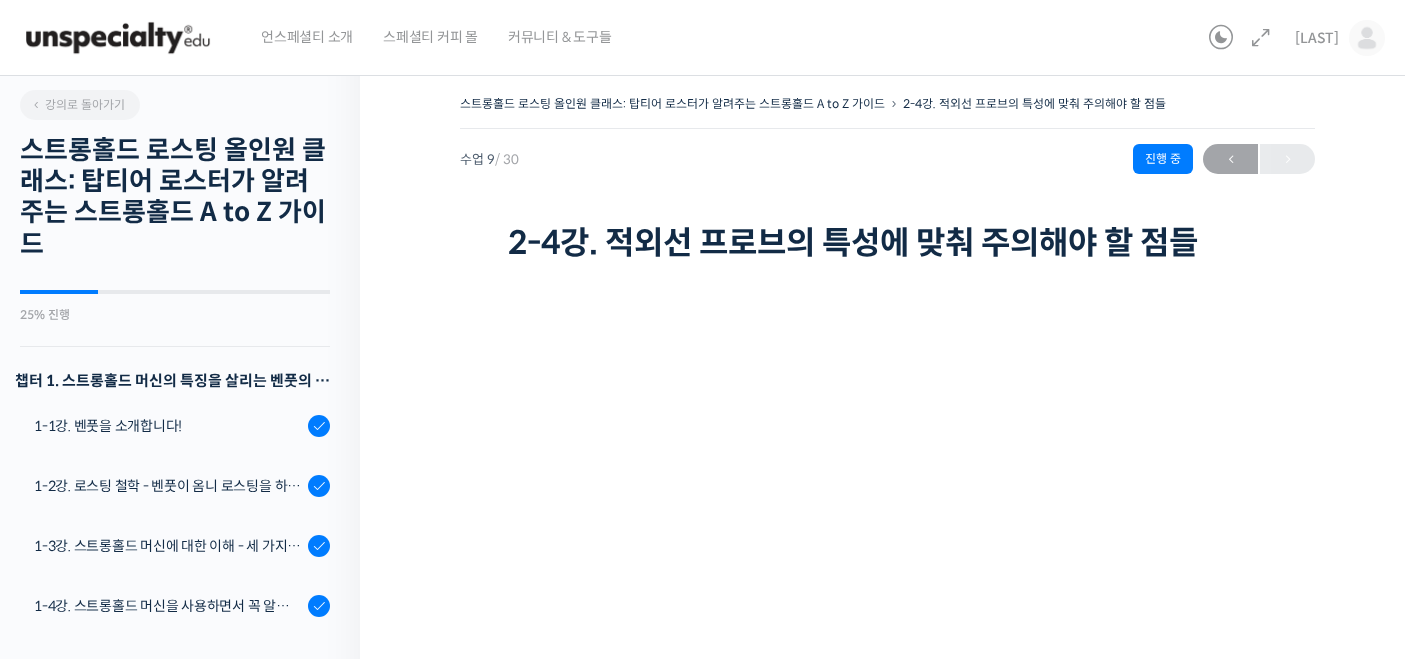 scroll, scrollTop: 555, scrollLeft: 0, axis: vertical 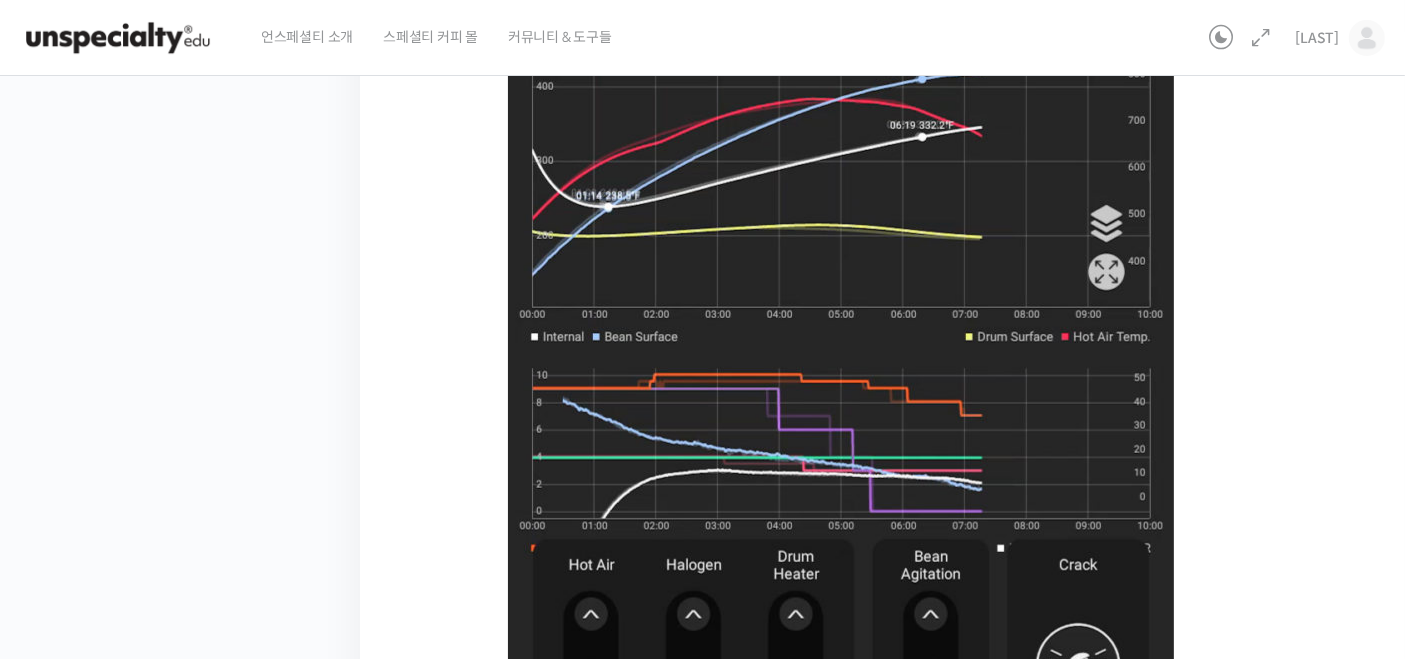 drag, startPoint x: 1328, startPoint y: 317, endPoint x: 1364, endPoint y: 267, distance: 61.611687 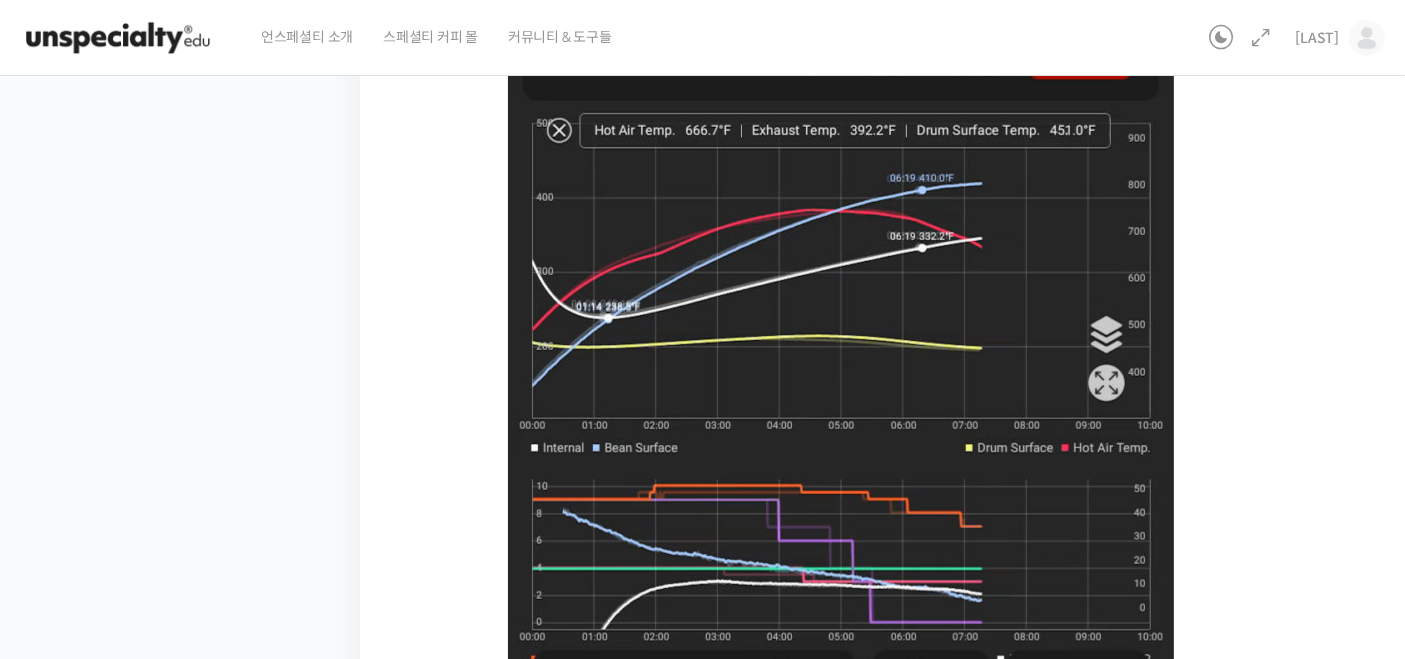 scroll, scrollTop: 1181, scrollLeft: 0, axis: vertical 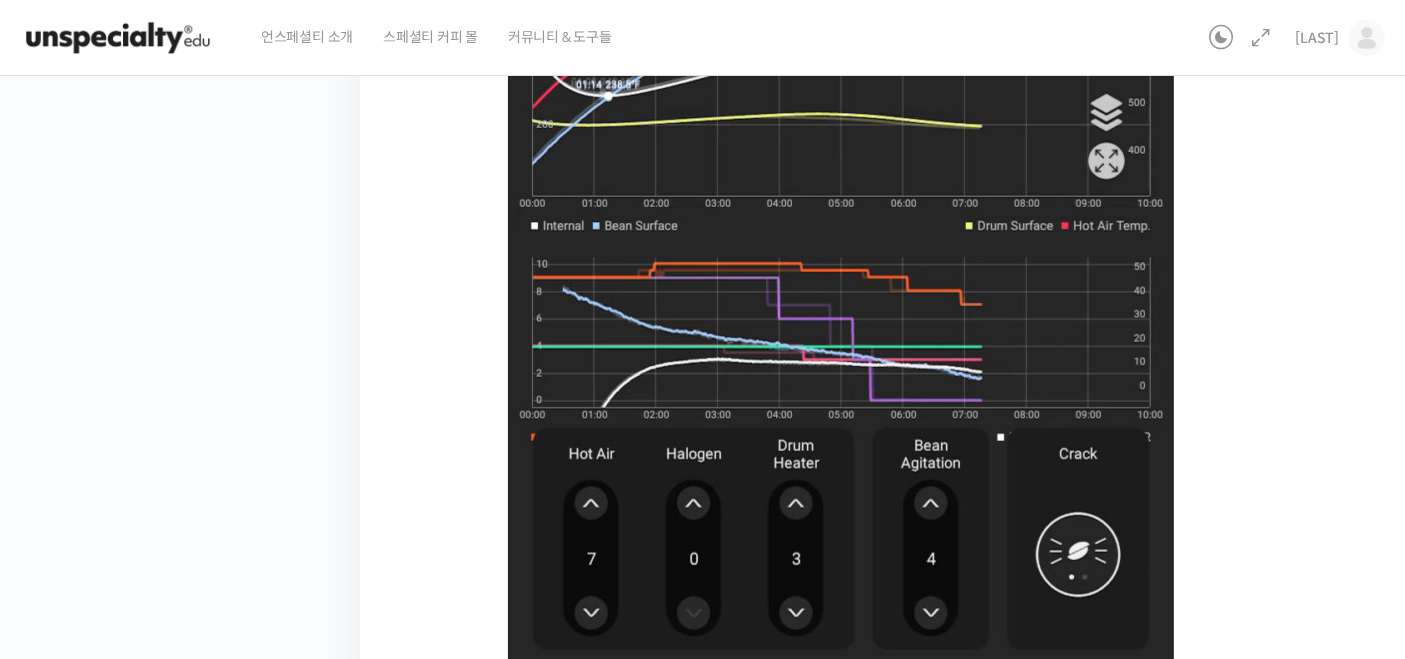 click at bounding box center (841, 168) 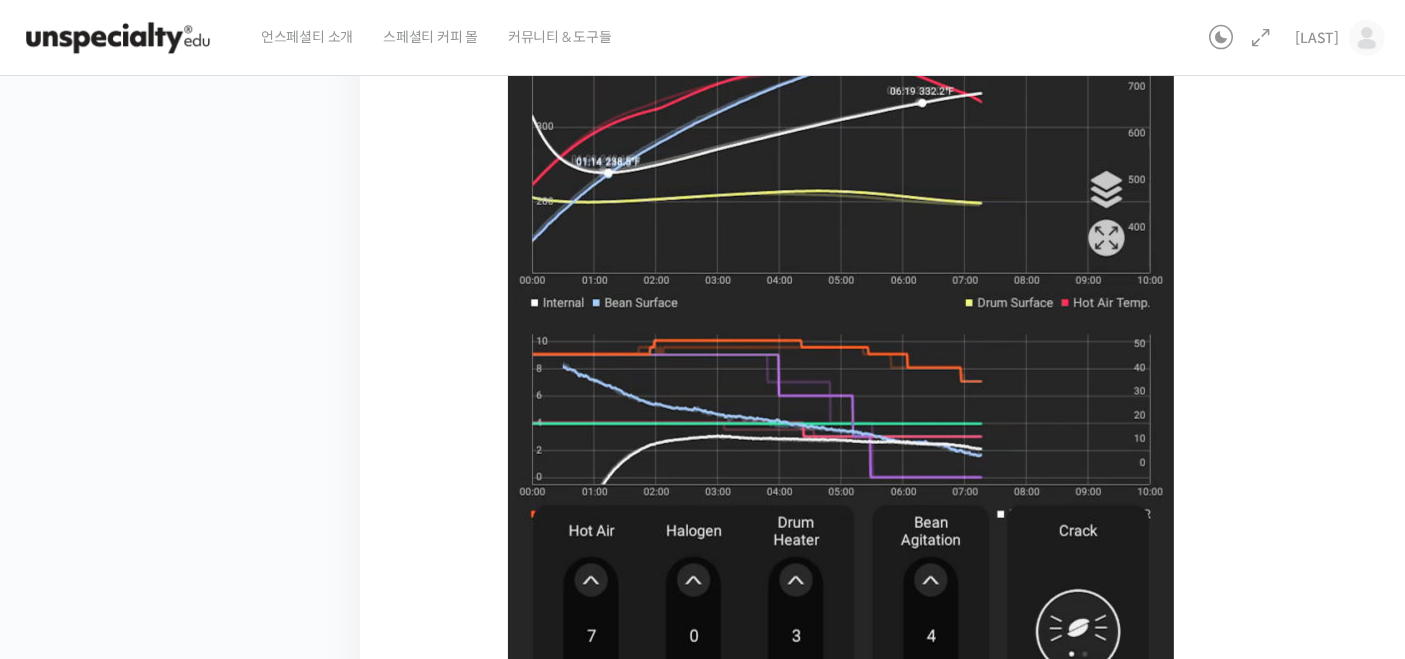 scroll, scrollTop: 1070, scrollLeft: 0, axis: vertical 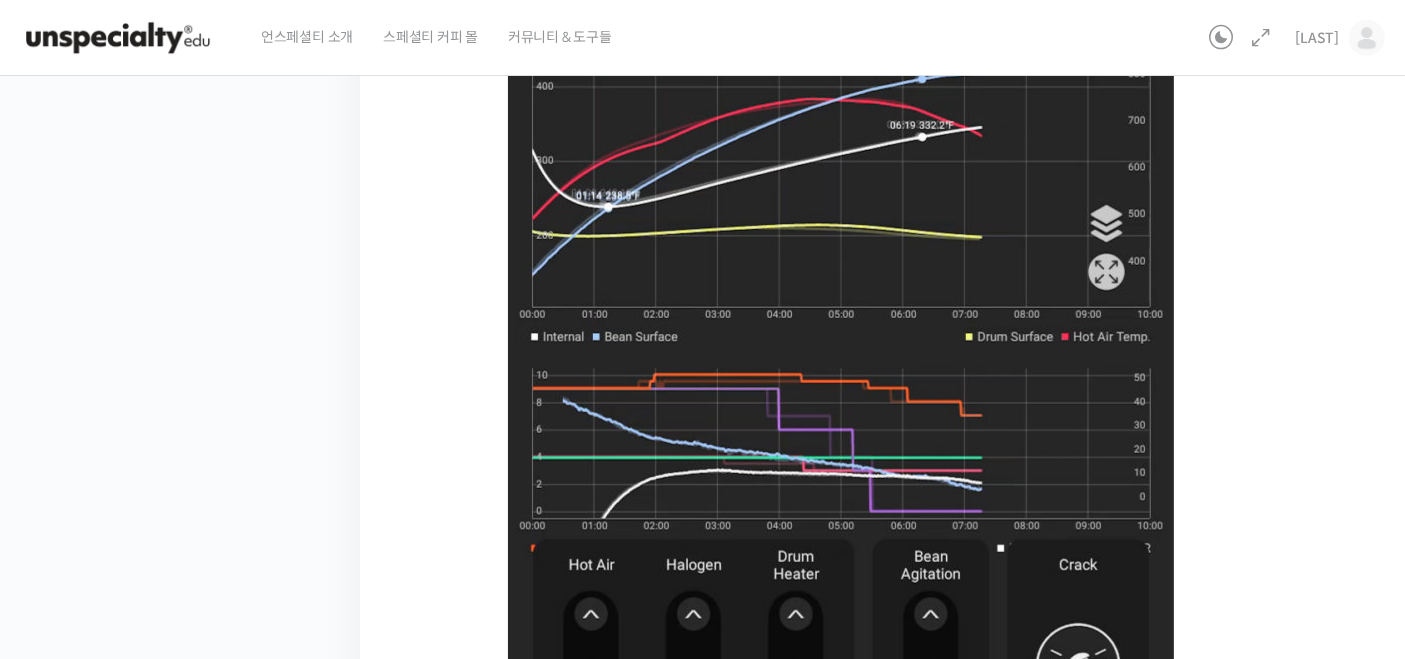 click at bounding box center [841, 279] 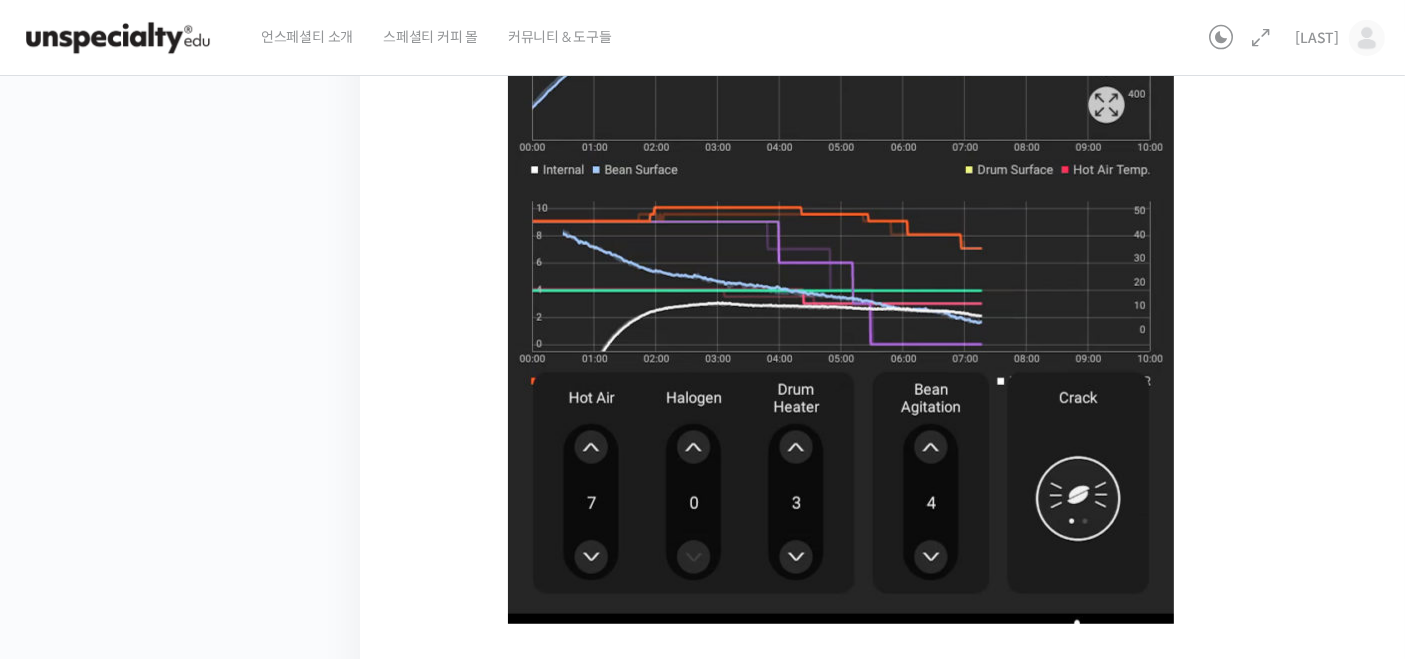 scroll, scrollTop: 1403, scrollLeft: 0, axis: vertical 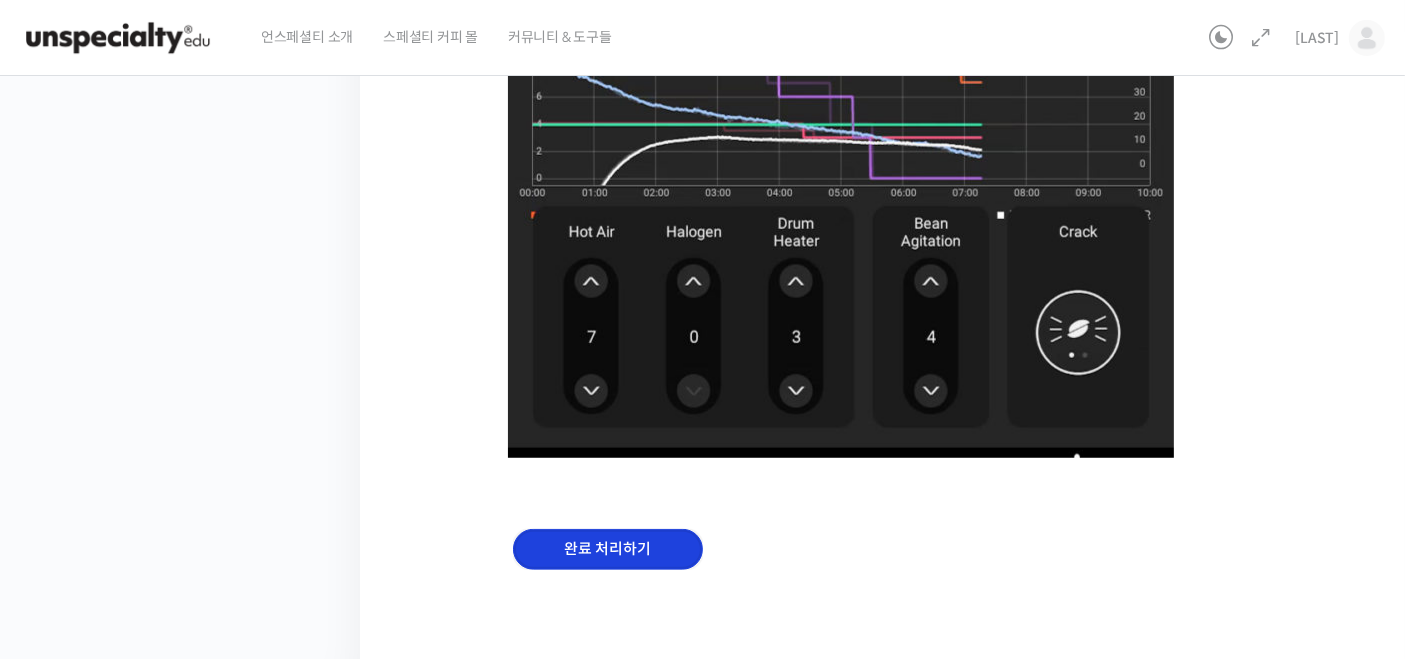 click on "완료 처리하기" at bounding box center [608, 549] 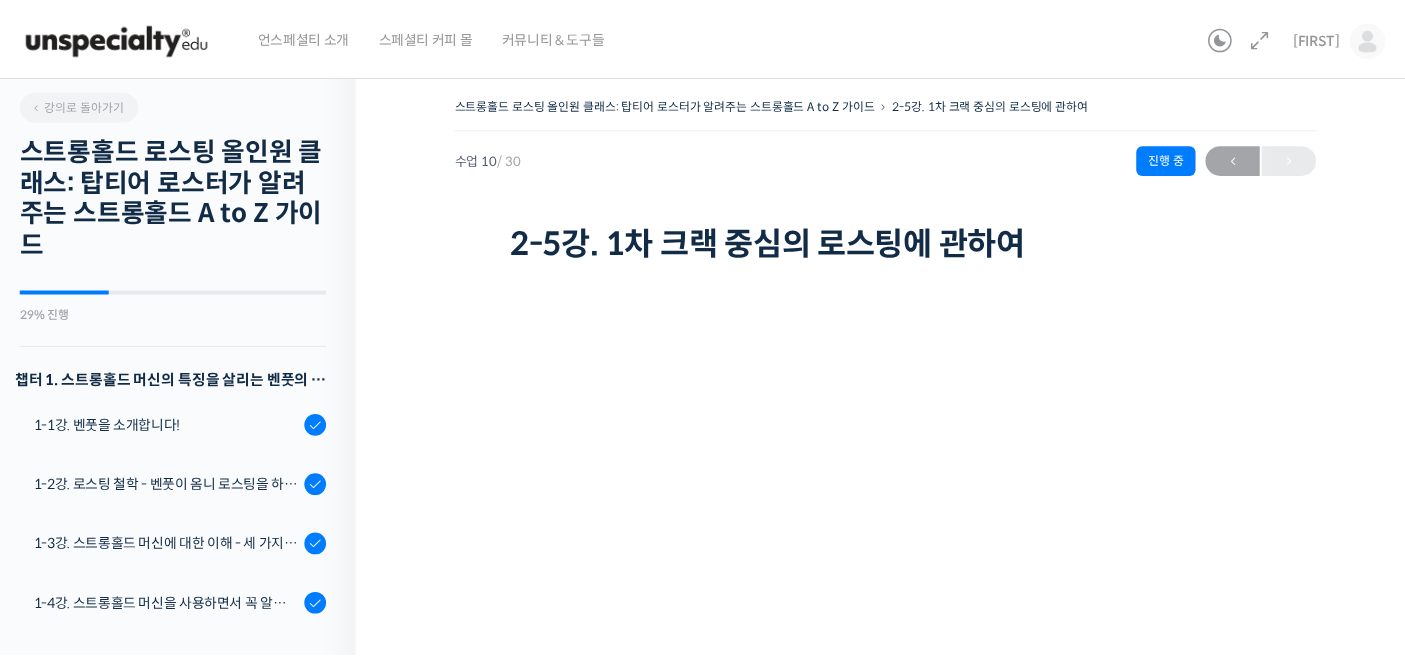 scroll, scrollTop: 0, scrollLeft: 0, axis: both 